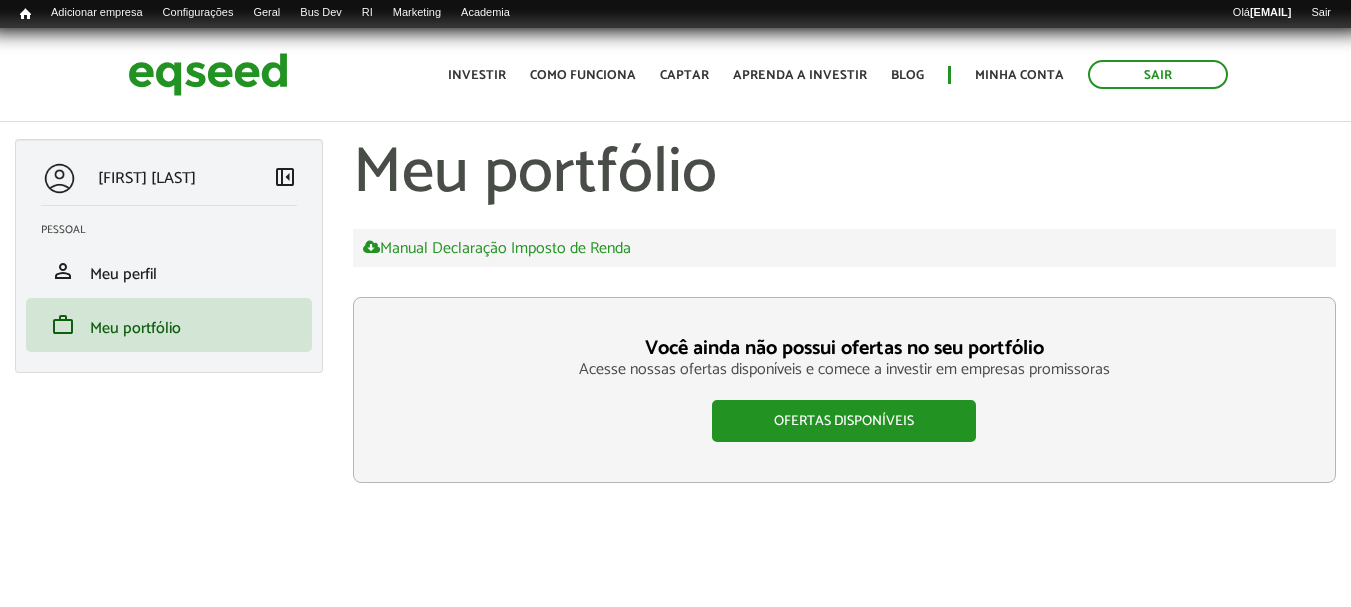 scroll, scrollTop: 0, scrollLeft: 0, axis: both 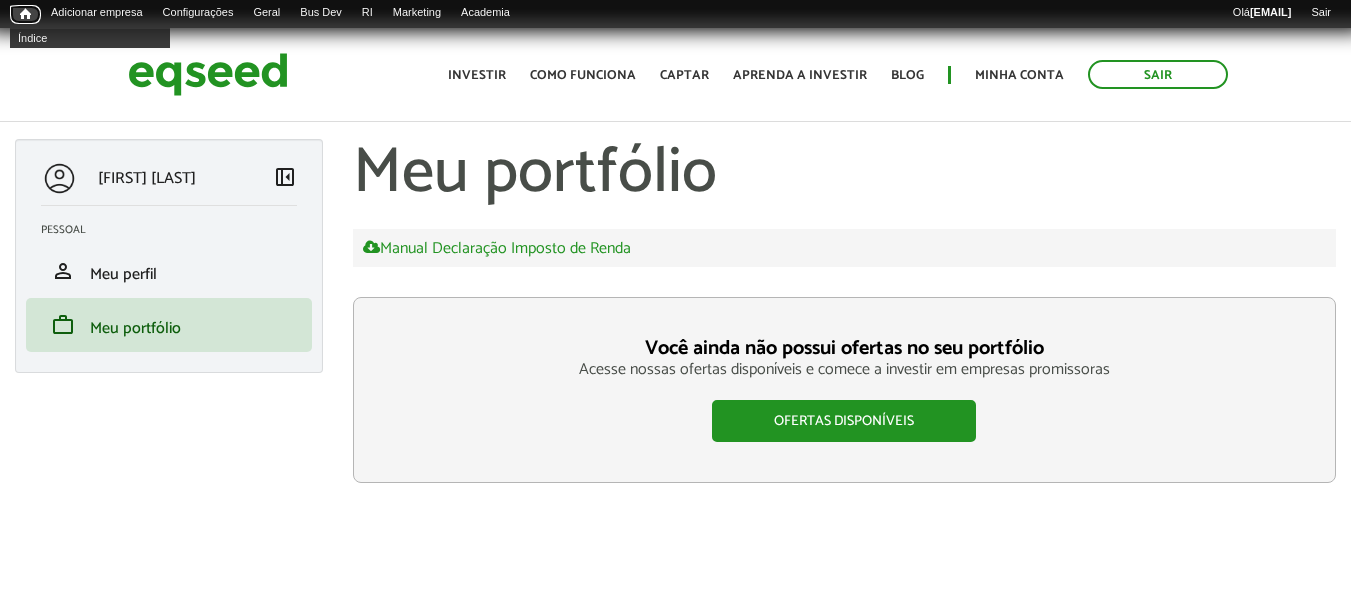 click on "Início" at bounding box center [25, 14] 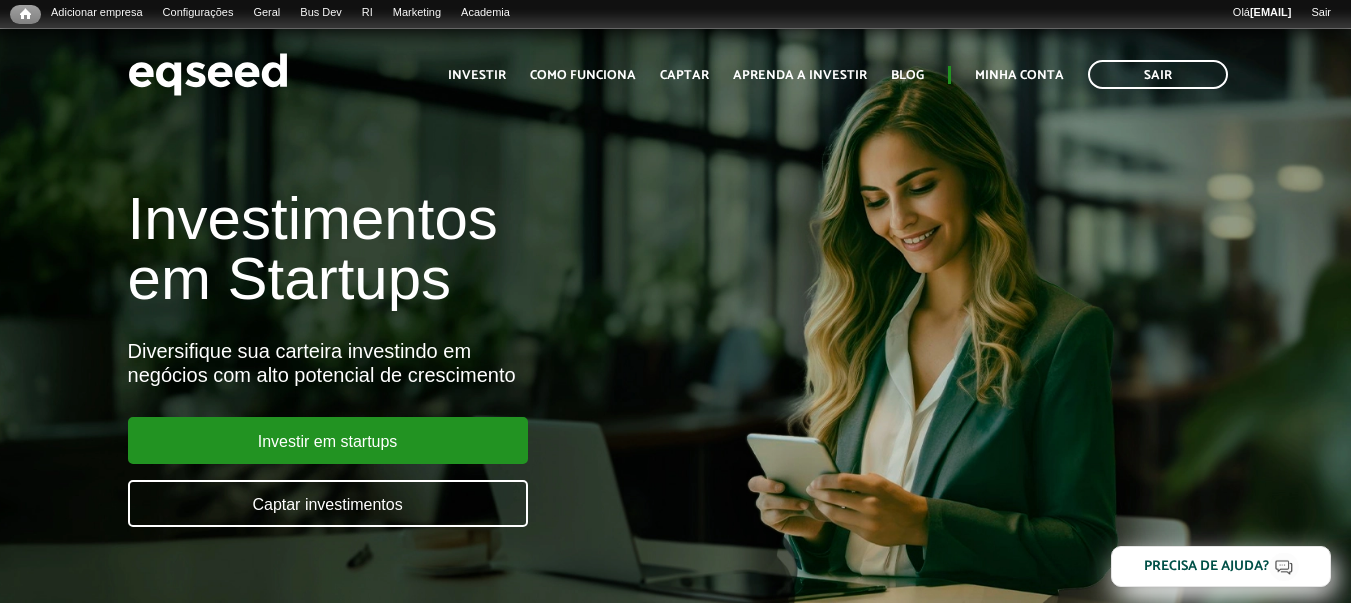 scroll, scrollTop: 0, scrollLeft: 0, axis: both 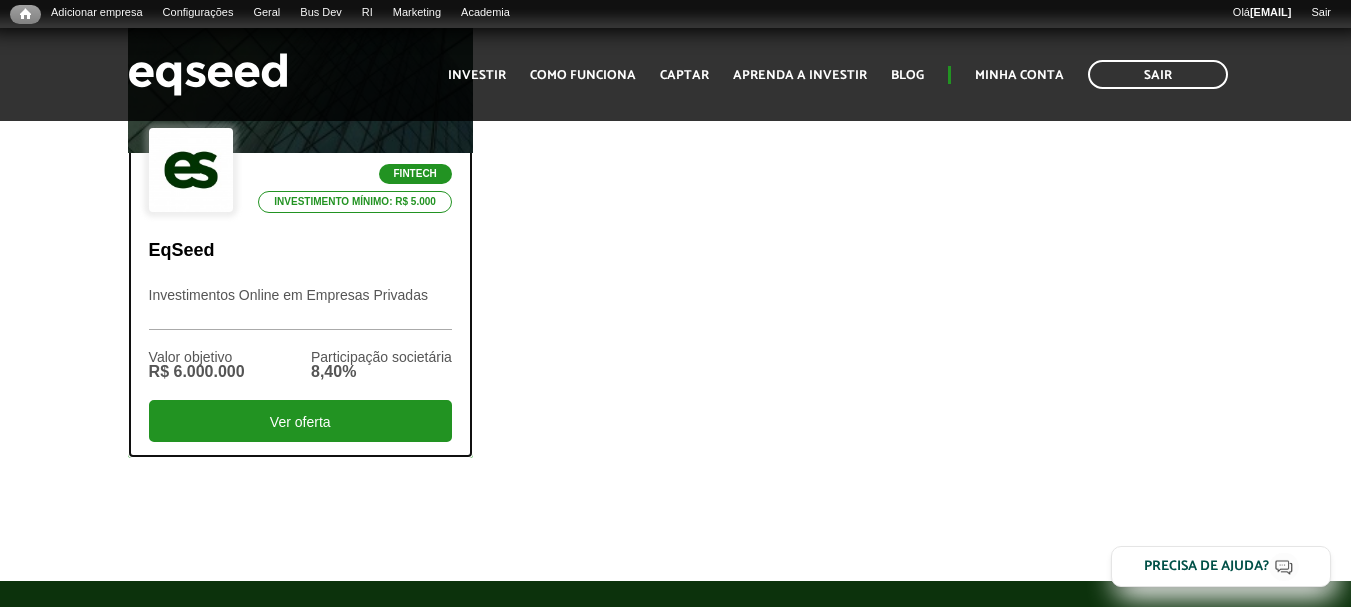 click on "Fintech
Investimento mínimo: R$ 5.000
EqSeed
Investimentos Online em Empresas Privadas
Valor objetivo
R$ 6.000.000
Participação societária
8,40%
Ver oferta" at bounding box center [300, 304] 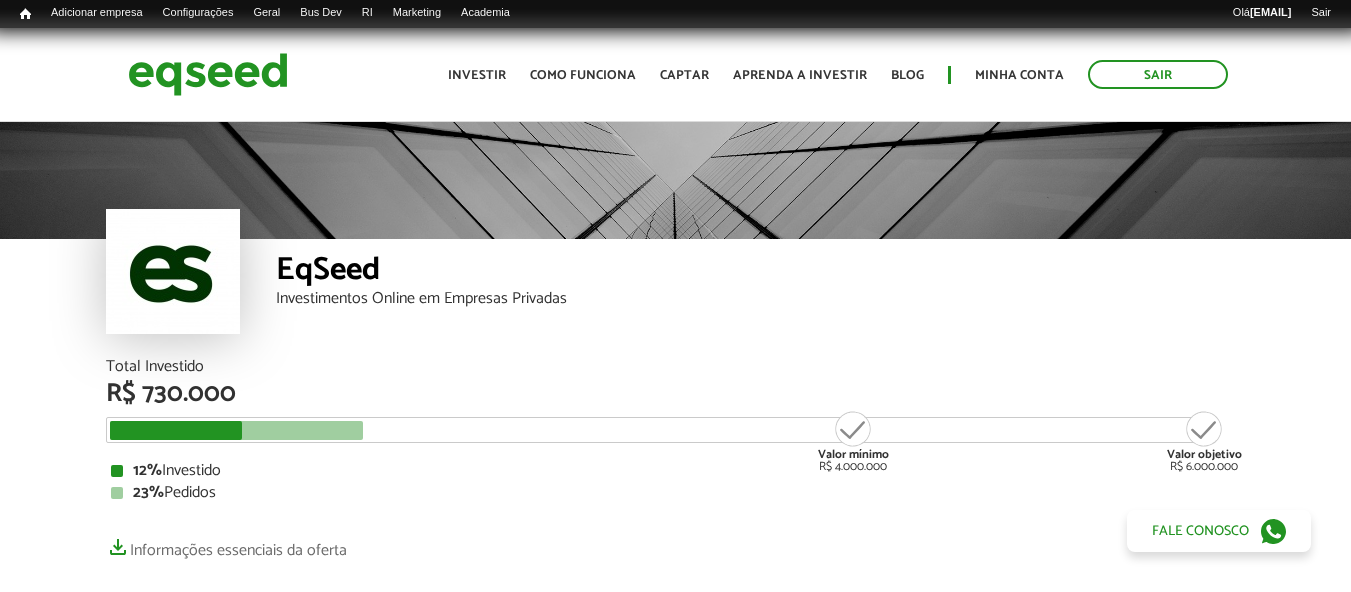 scroll, scrollTop: 0, scrollLeft: 0, axis: both 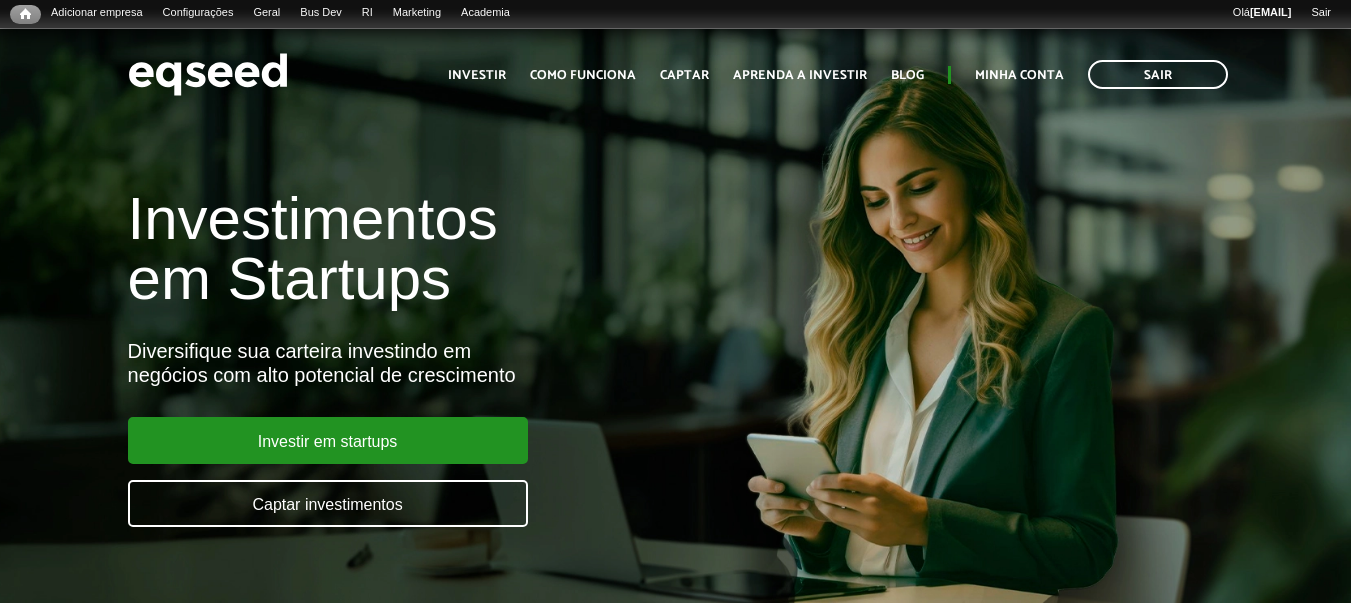 click on "Investimentos em Startups" at bounding box center (451, 249) 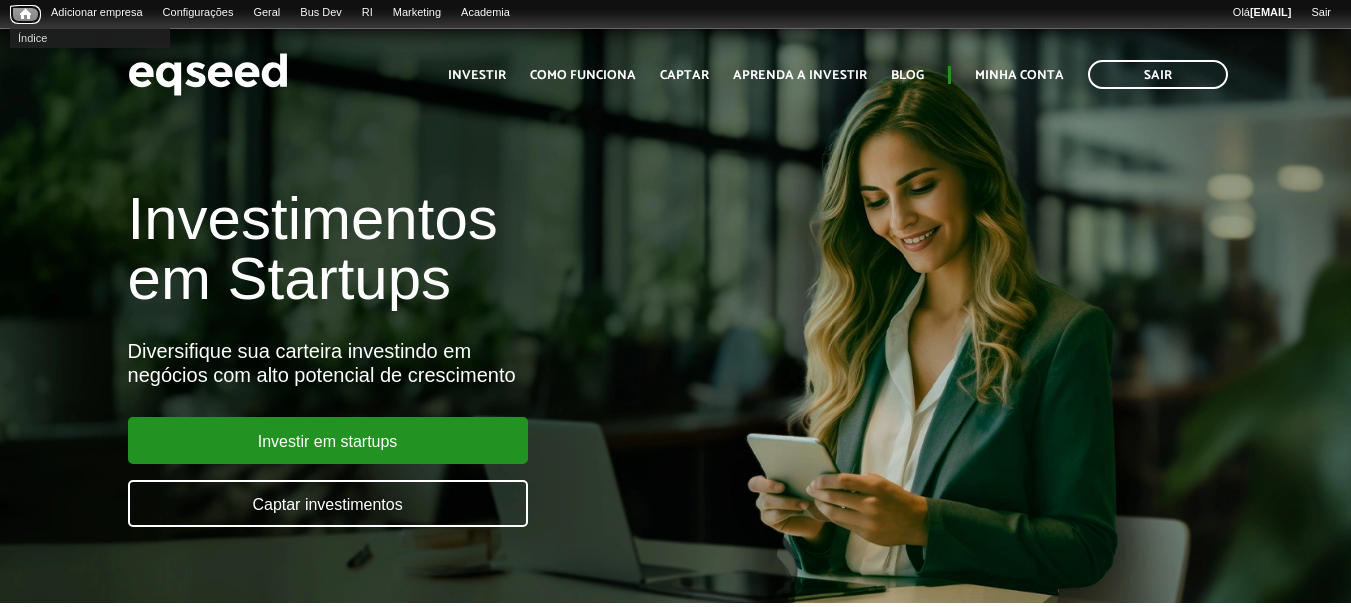 click on "Início" at bounding box center (25, 14) 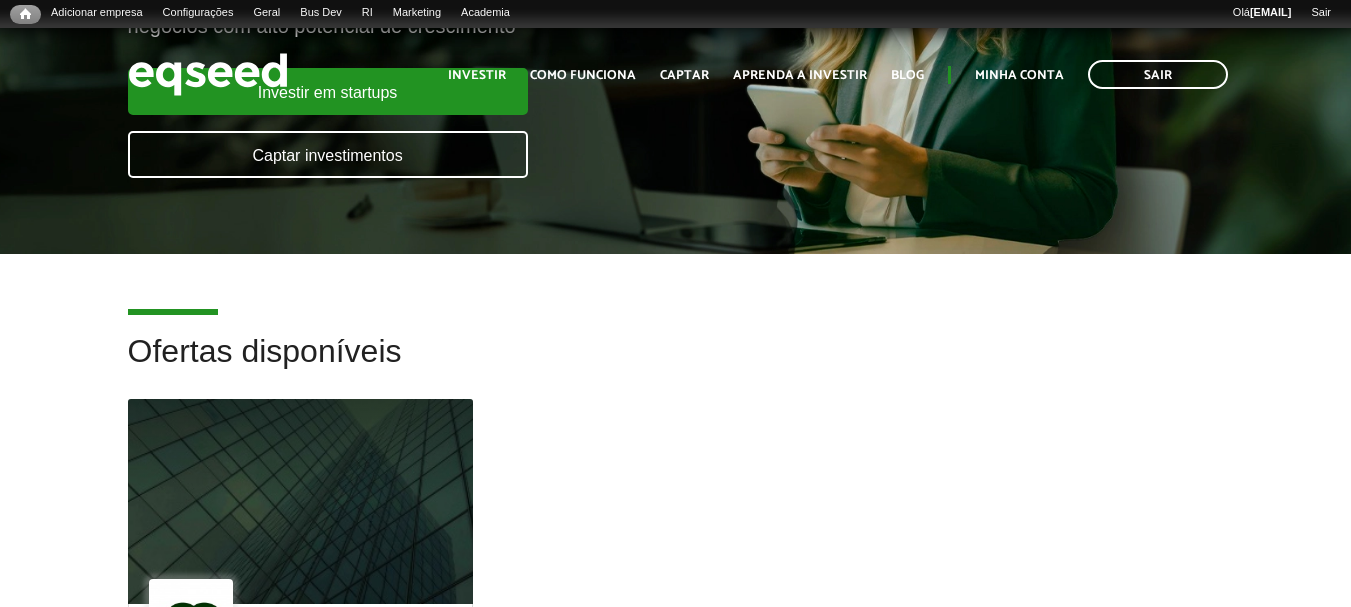 scroll, scrollTop: 0, scrollLeft: 0, axis: both 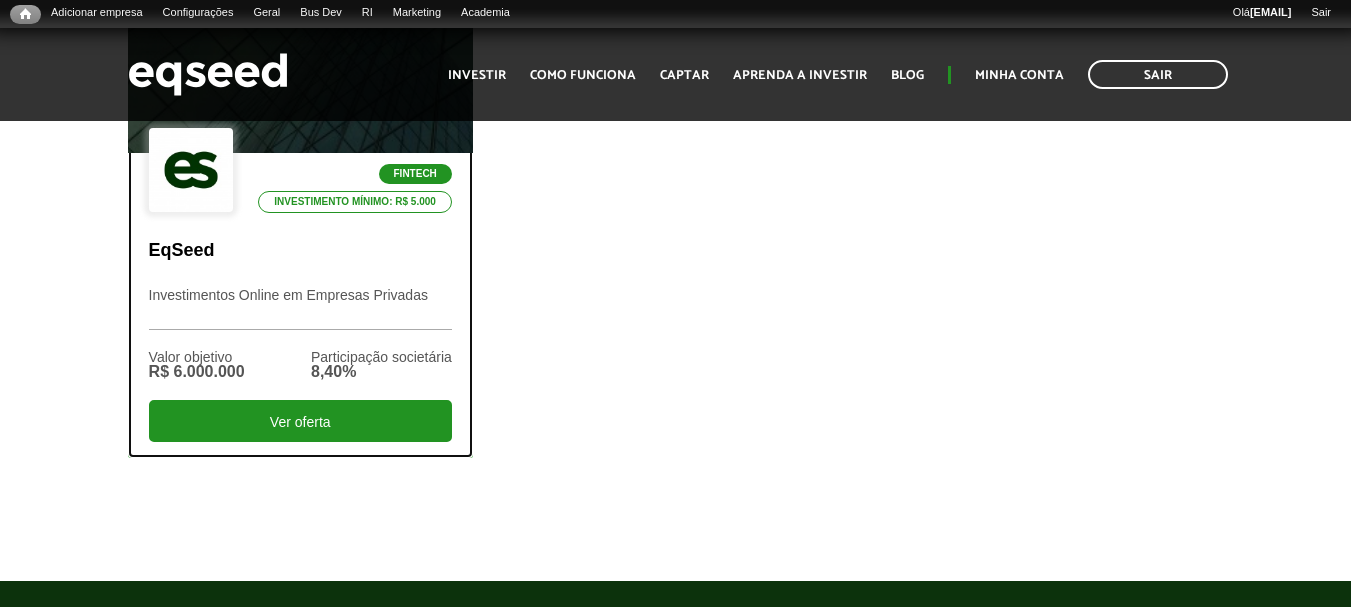 click on "Fintech
Investimento mínimo: R$ 5.000" at bounding box center (300, 171) 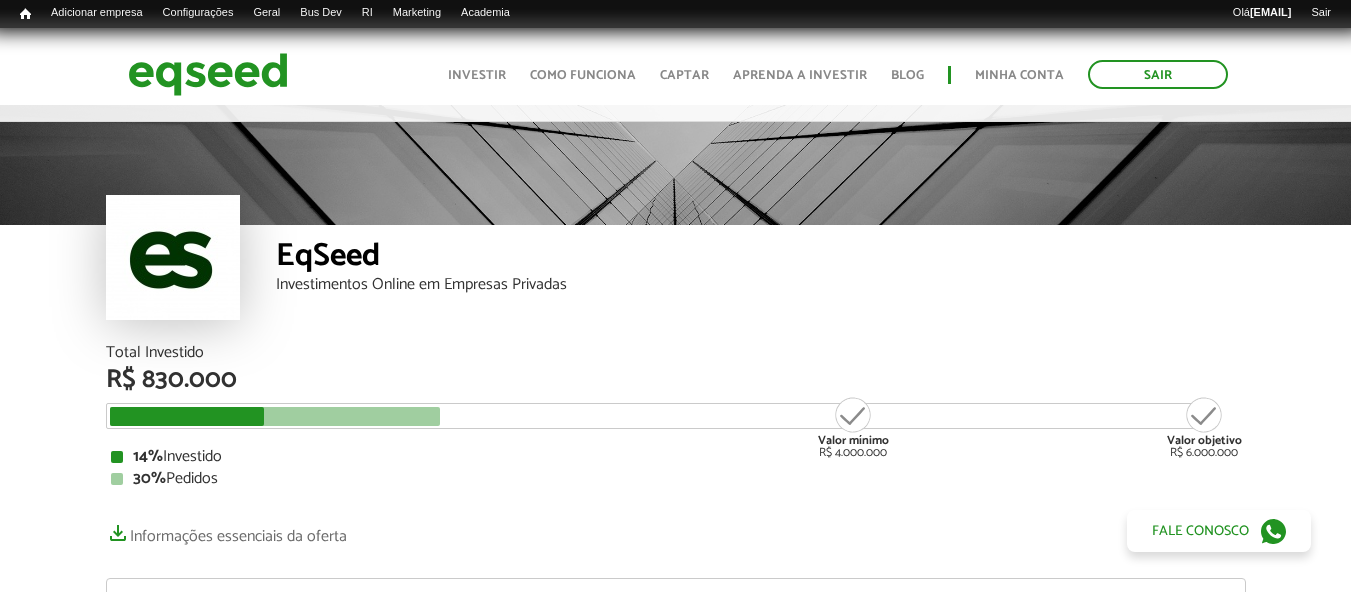 scroll, scrollTop: 200, scrollLeft: 0, axis: vertical 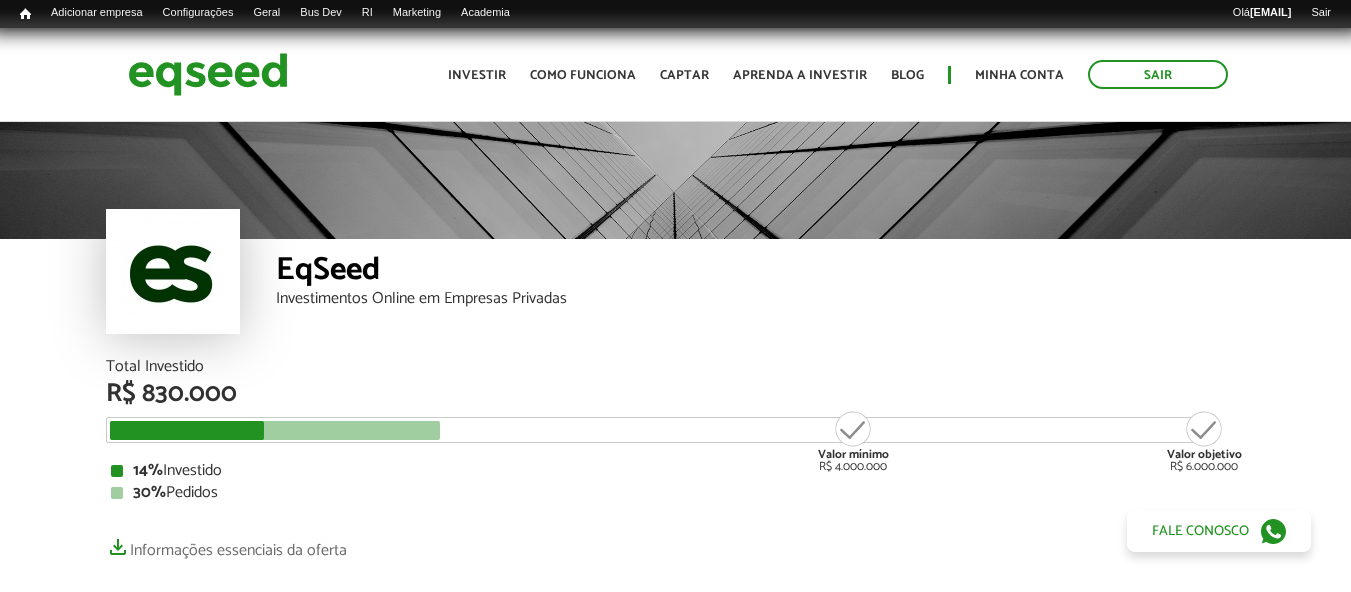 click on "EqSeed
Investimentos Online em Empresas Privadas" at bounding box center (761, 299) 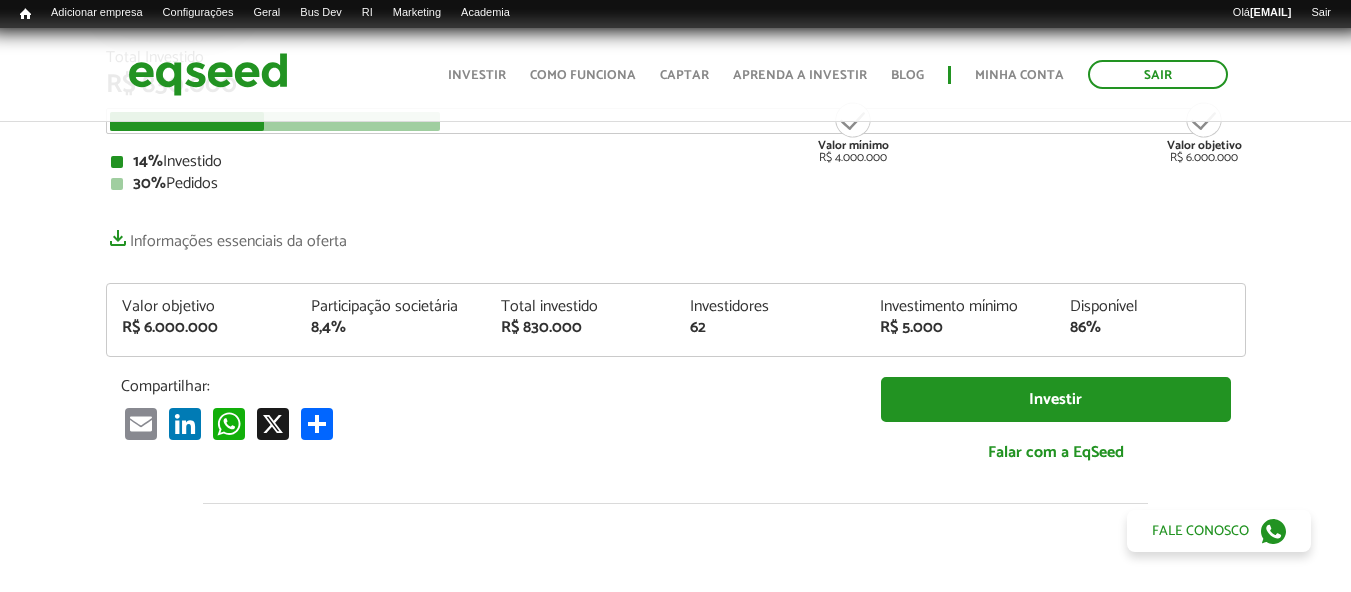 scroll, scrollTop: 100, scrollLeft: 0, axis: vertical 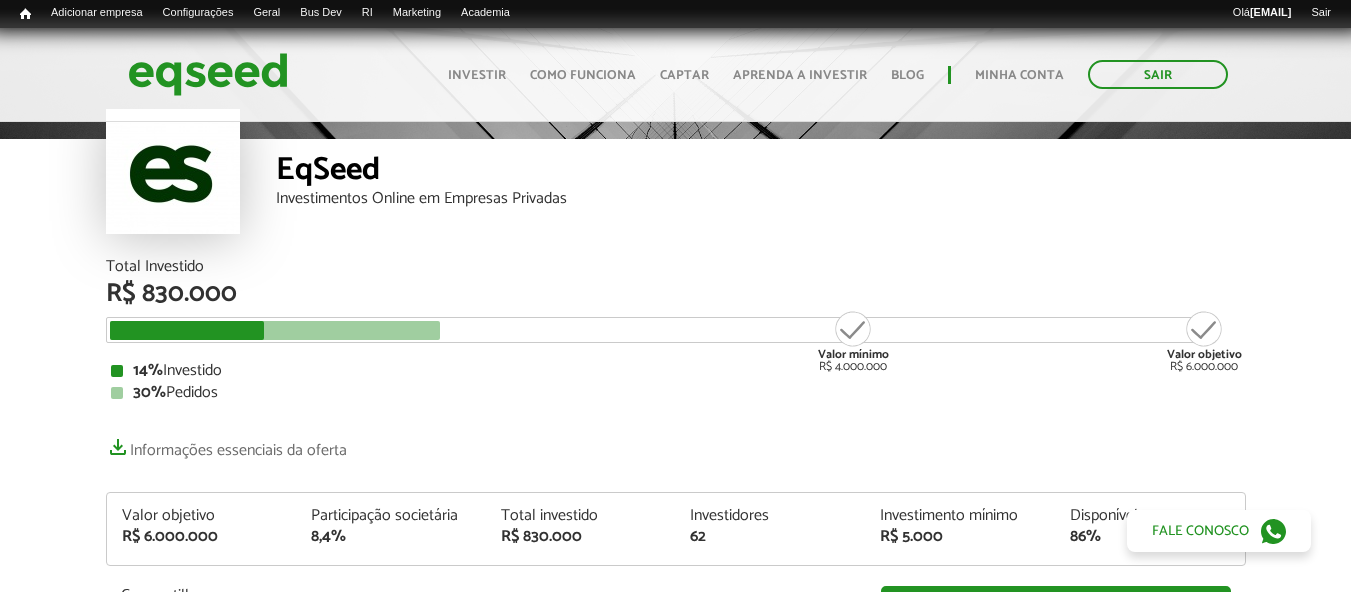 click on "EqSeed
Investimentos Online em Empresas Privadas" at bounding box center [761, 199] 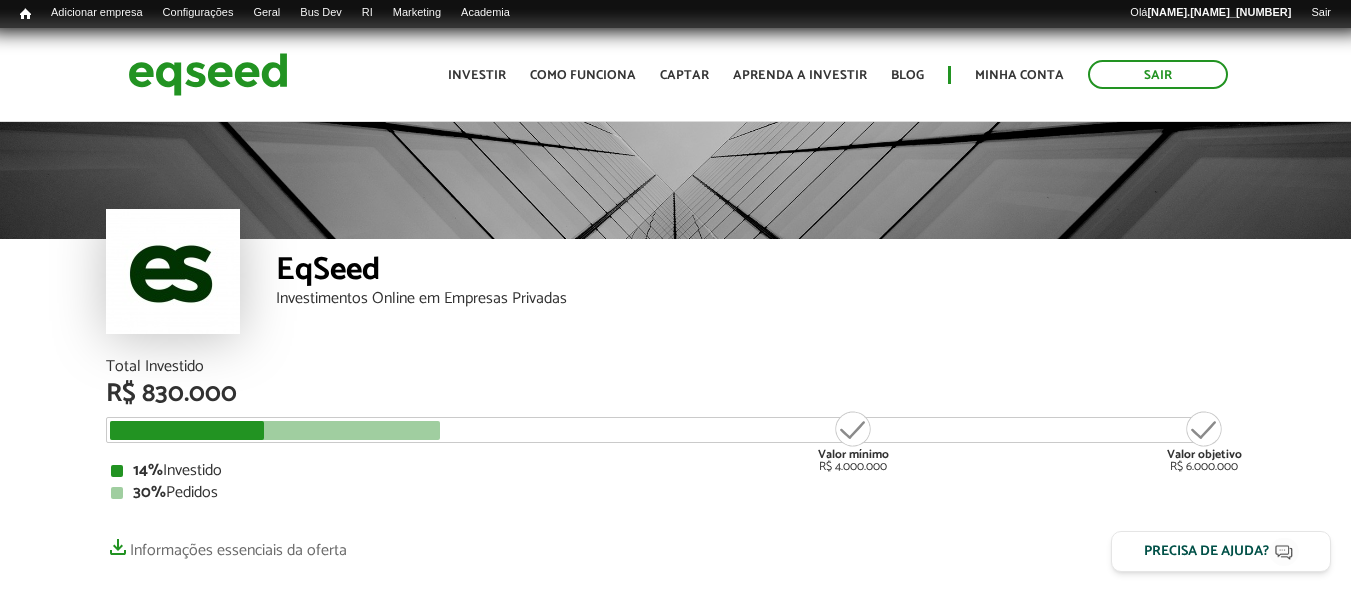 scroll, scrollTop: 71, scrollLeft: 0, axis: vertical 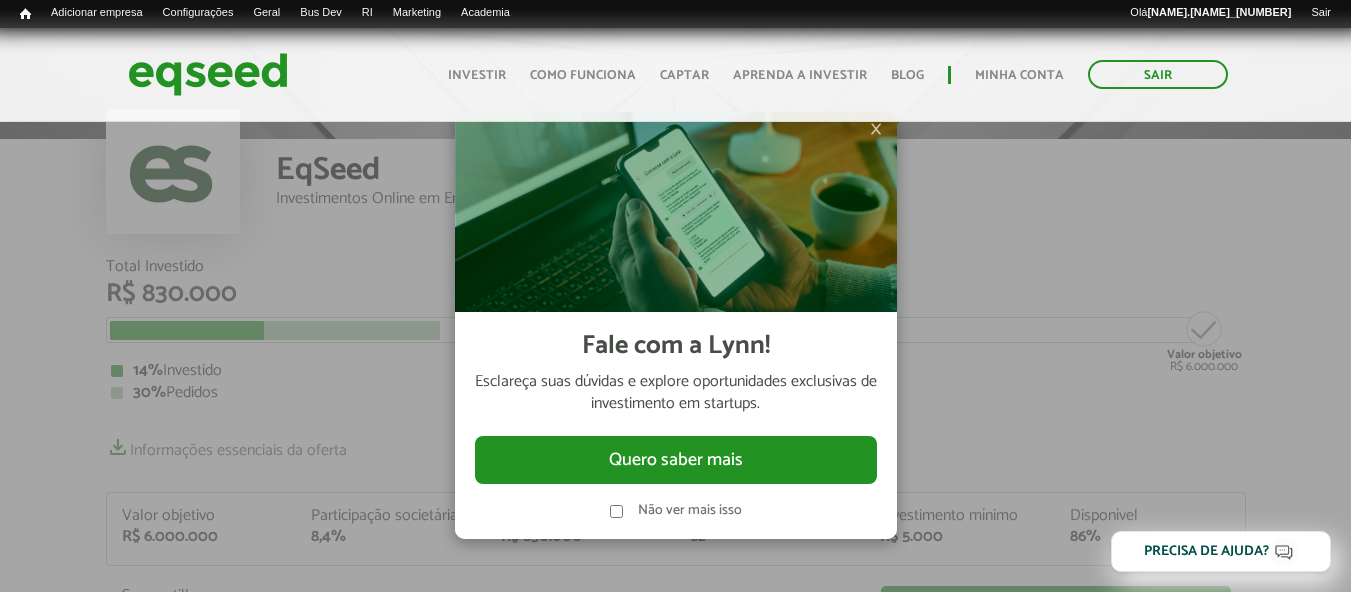 click at bounding box center [675, 296] 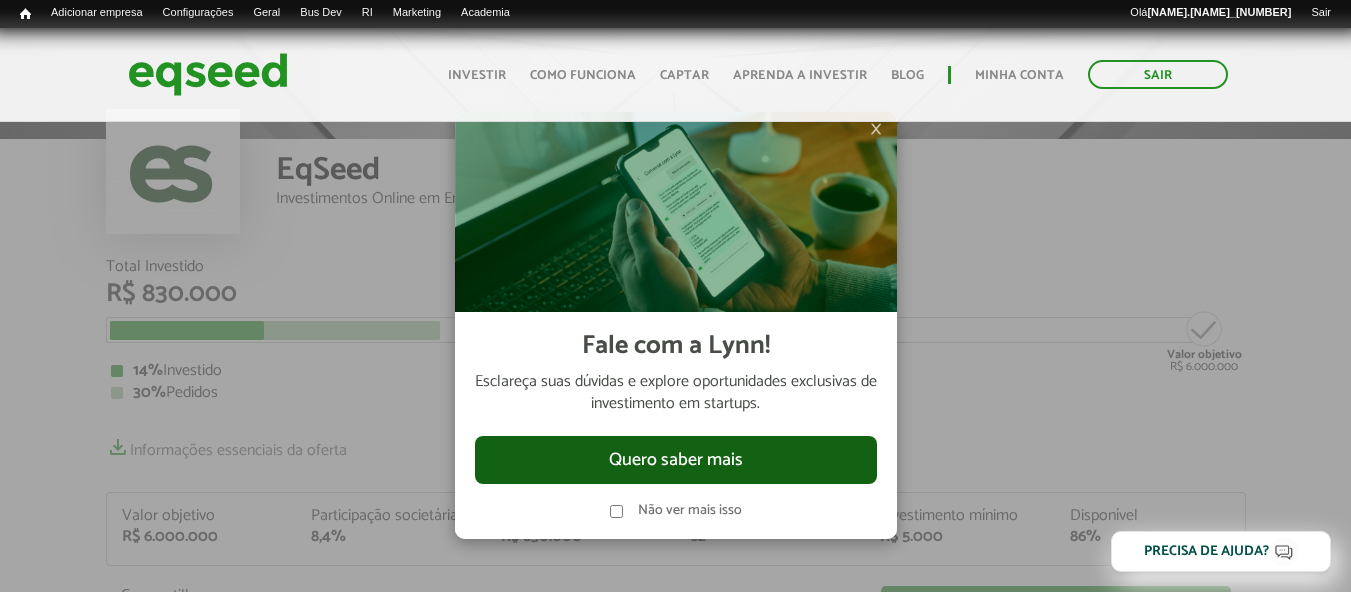 click on "Quero saber mais" at bounding box center [676, 460] 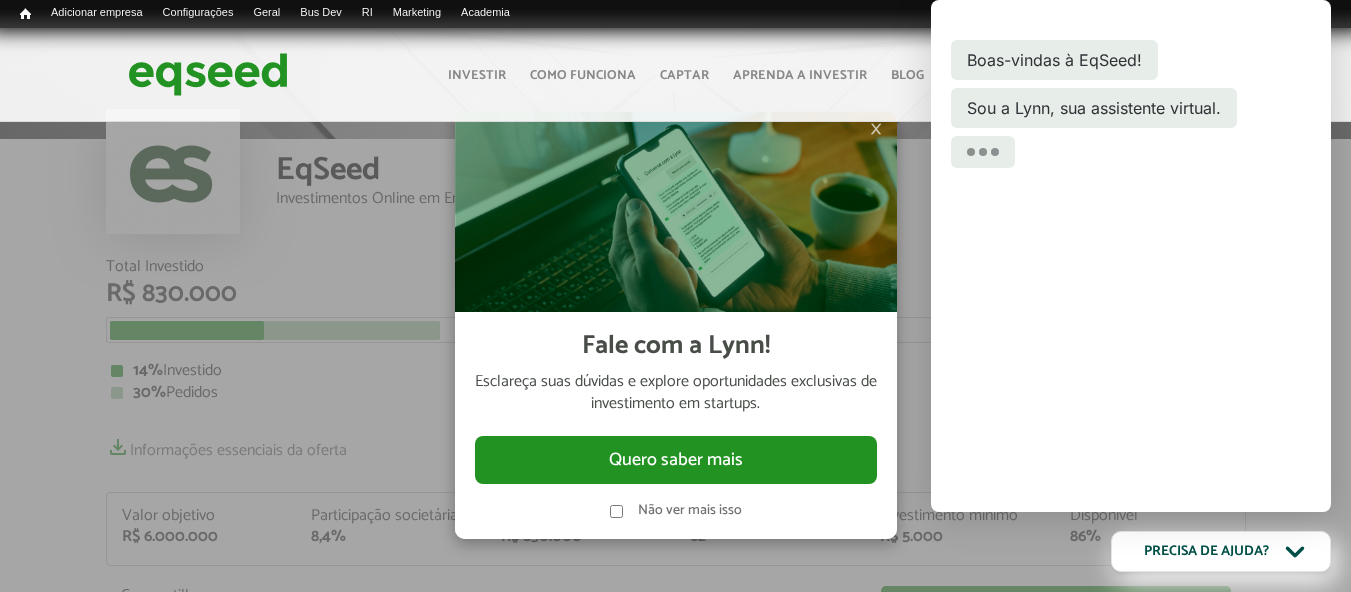 click on "Não ver mais isso" at bounding box center (690, 511) 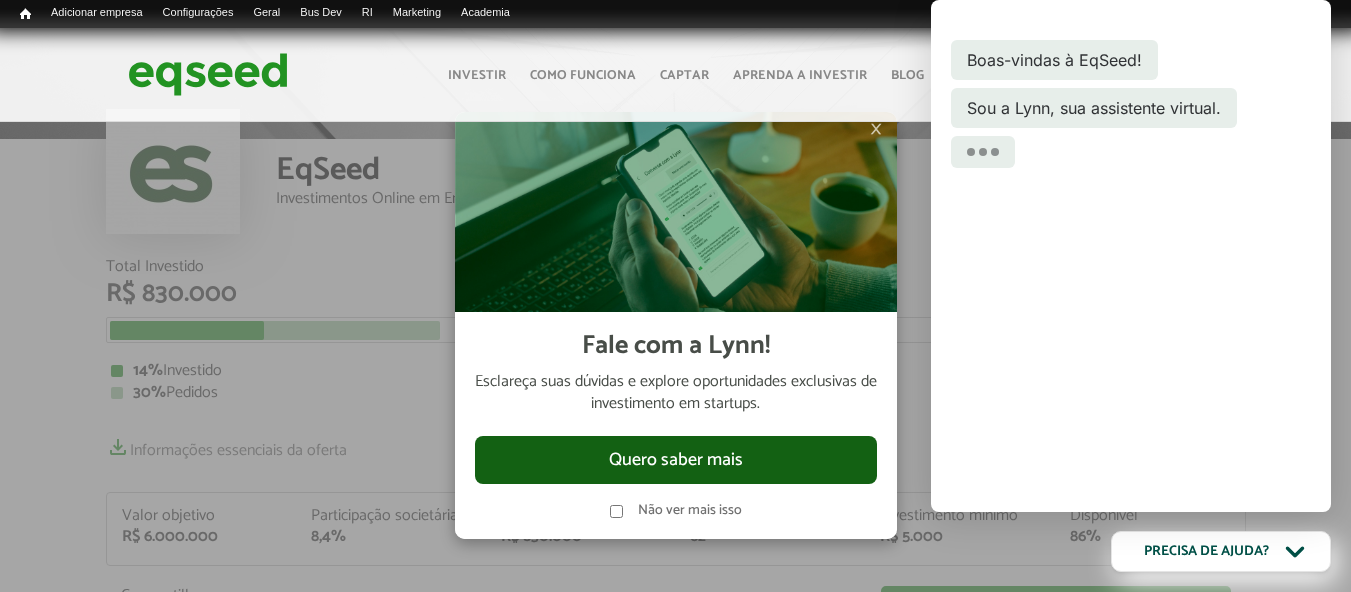 click on "Quero saber mais" at bounding box center (676, 460) 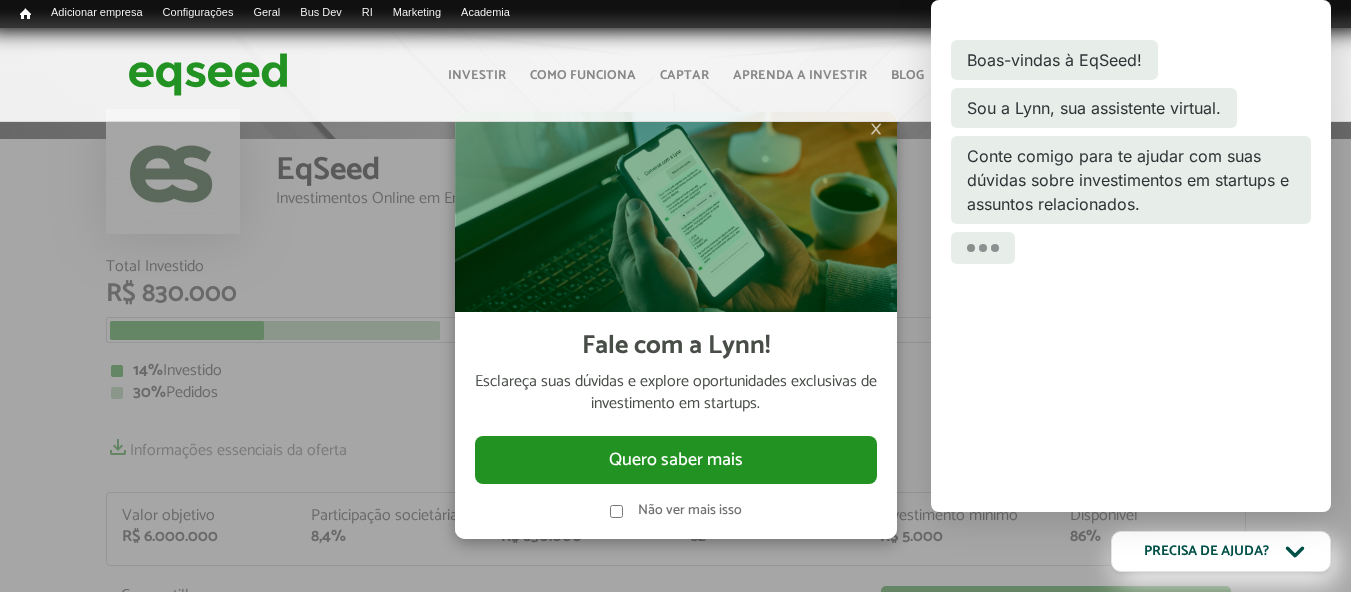 click on "×" at bounding box center (876, 129) 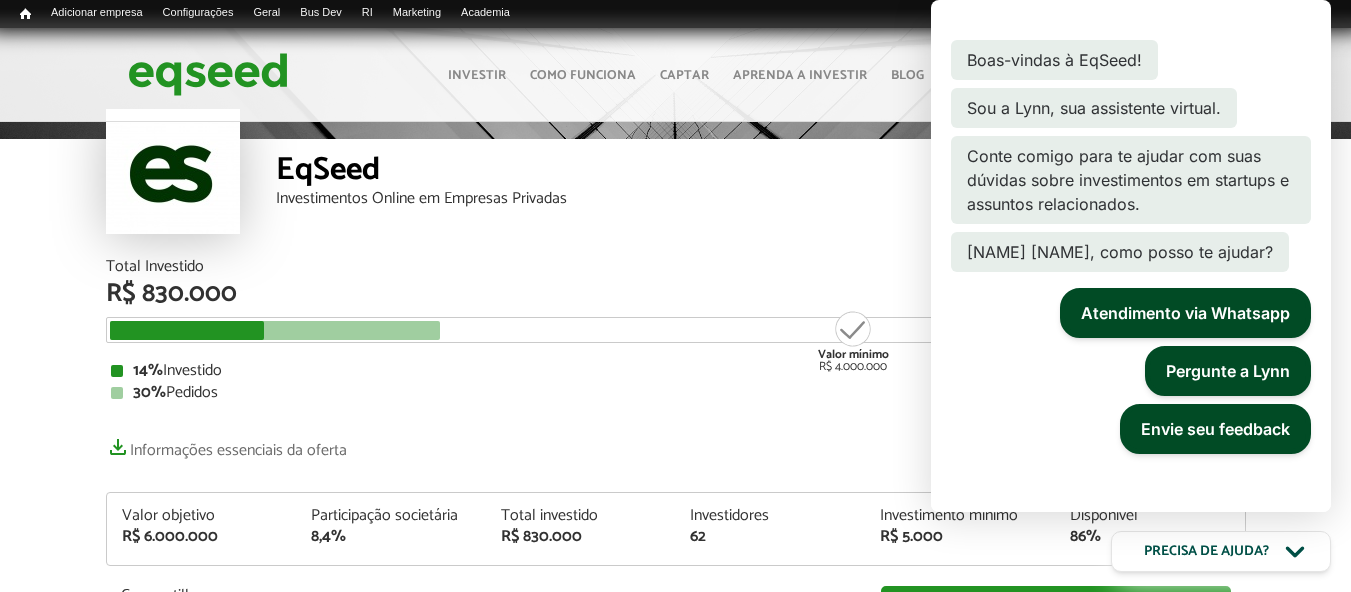 scroll, scrollTop: 78, scrollLeft: 0, axis: vertical 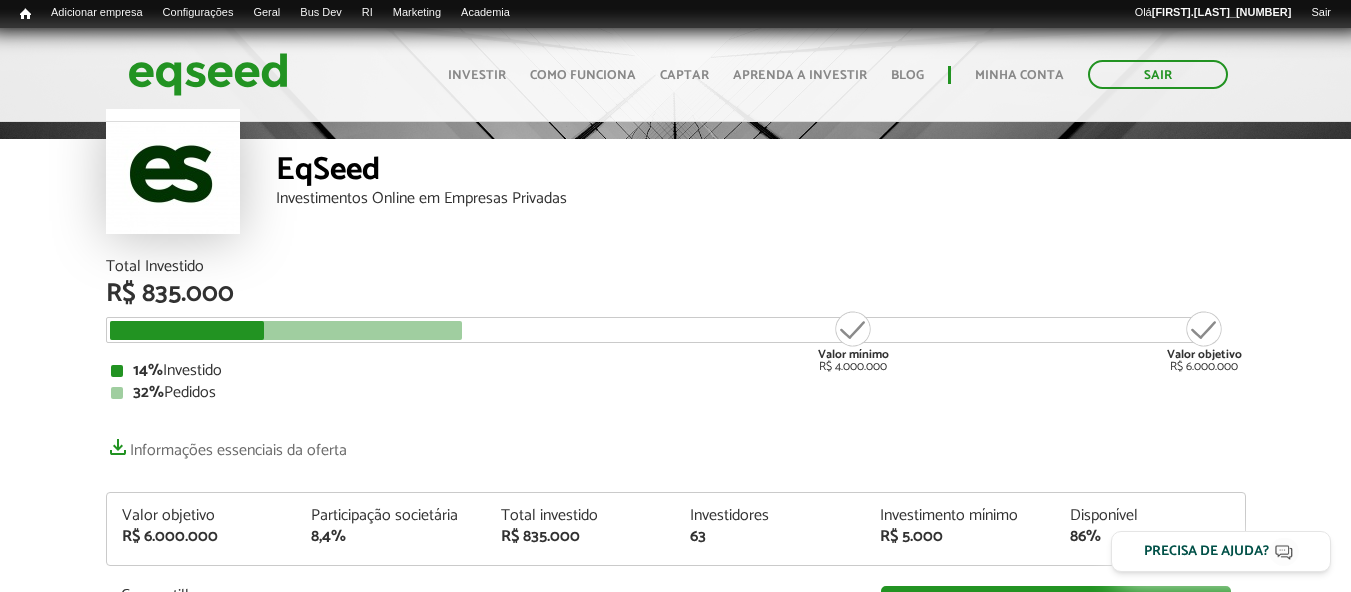 click on "Valor mínimo R$ 4.000.000
Valor objetivo R$ 6.000.000" at bounding box center [661, 330] 